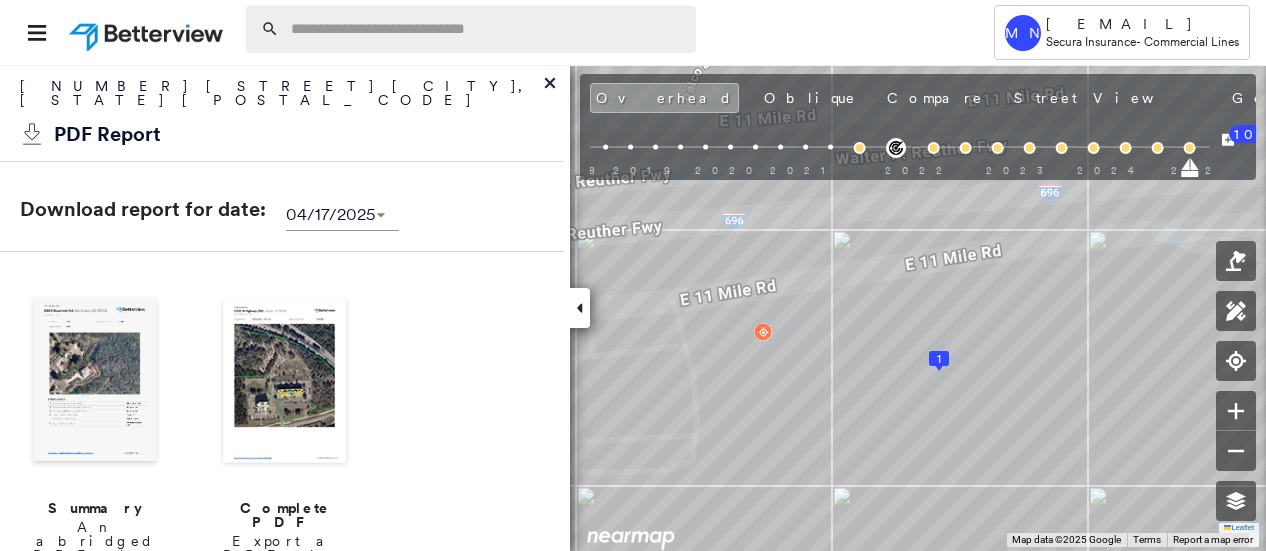 scroll, scrollTop: 0, scrollLeft: 0, axis: both 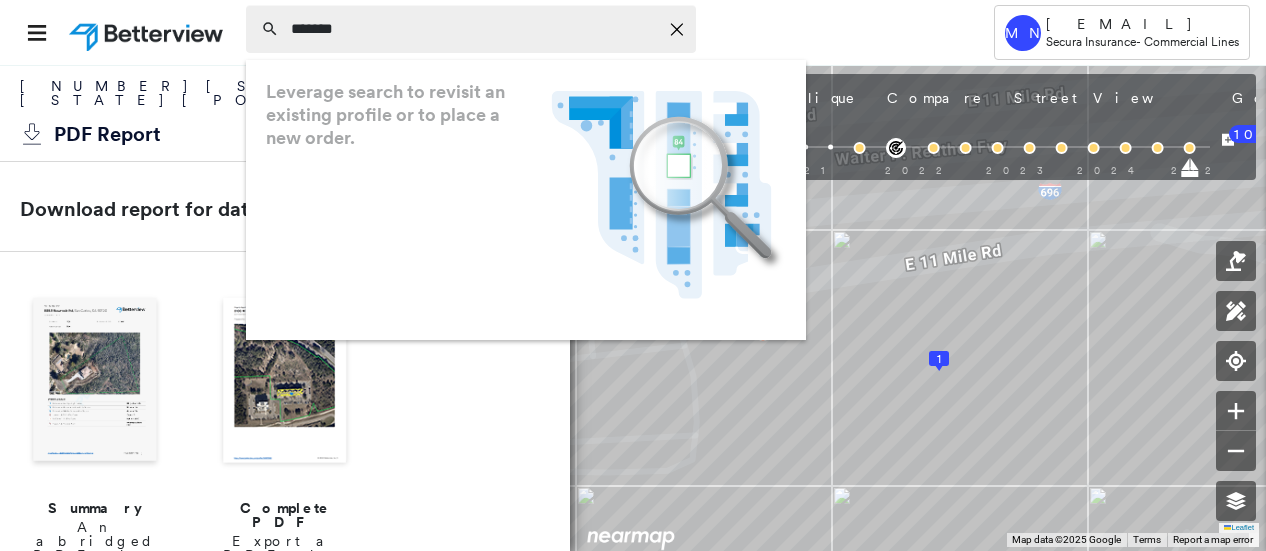 type on "*******" 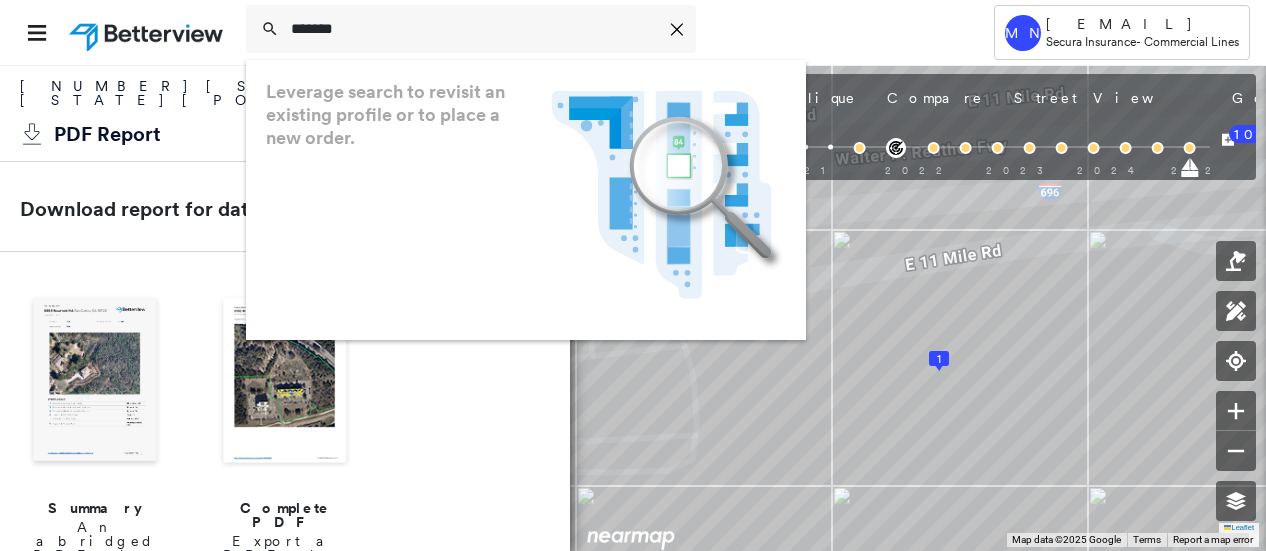 drag, startPoint x: 400, startPoint y: 26, endPoint x: 150, endPoint y: 28, distance: 250.008 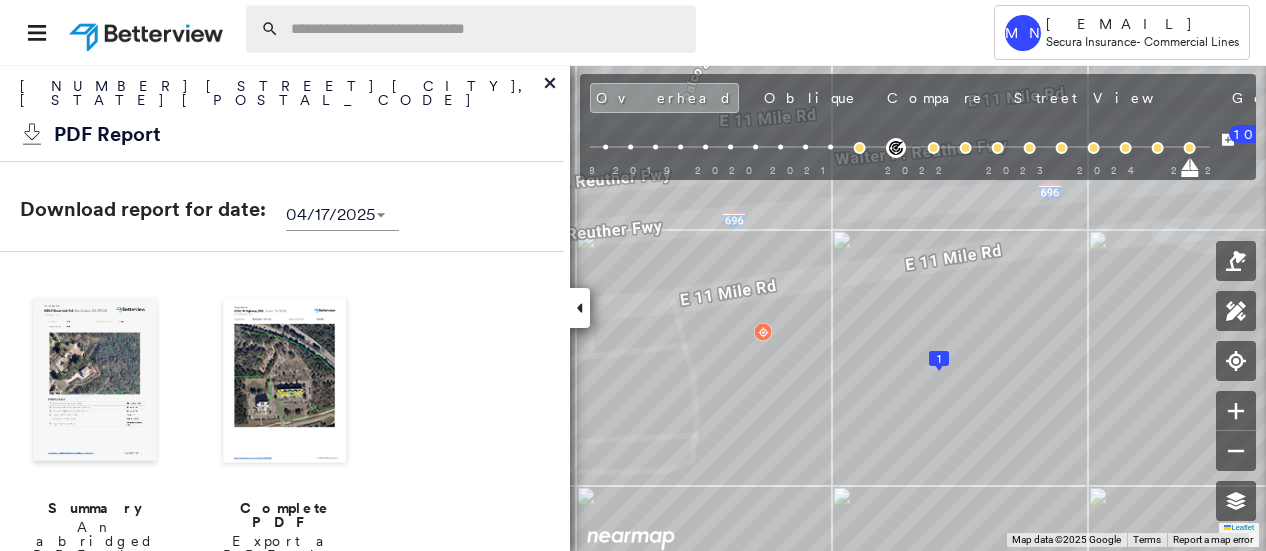 click at bounding box center [487, 29] 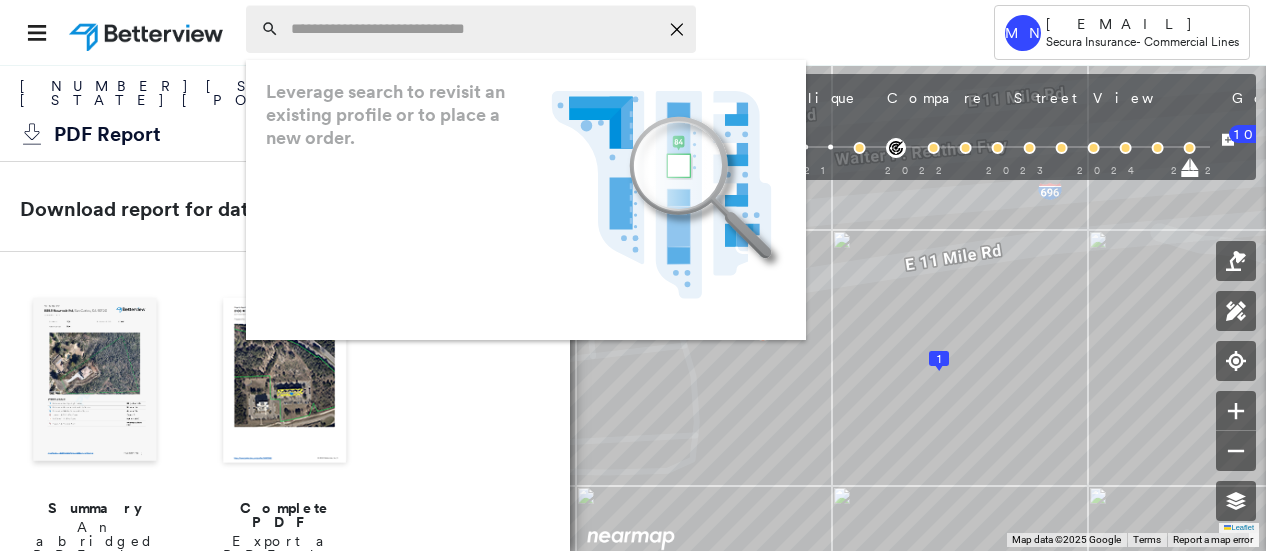 paste on "**********" 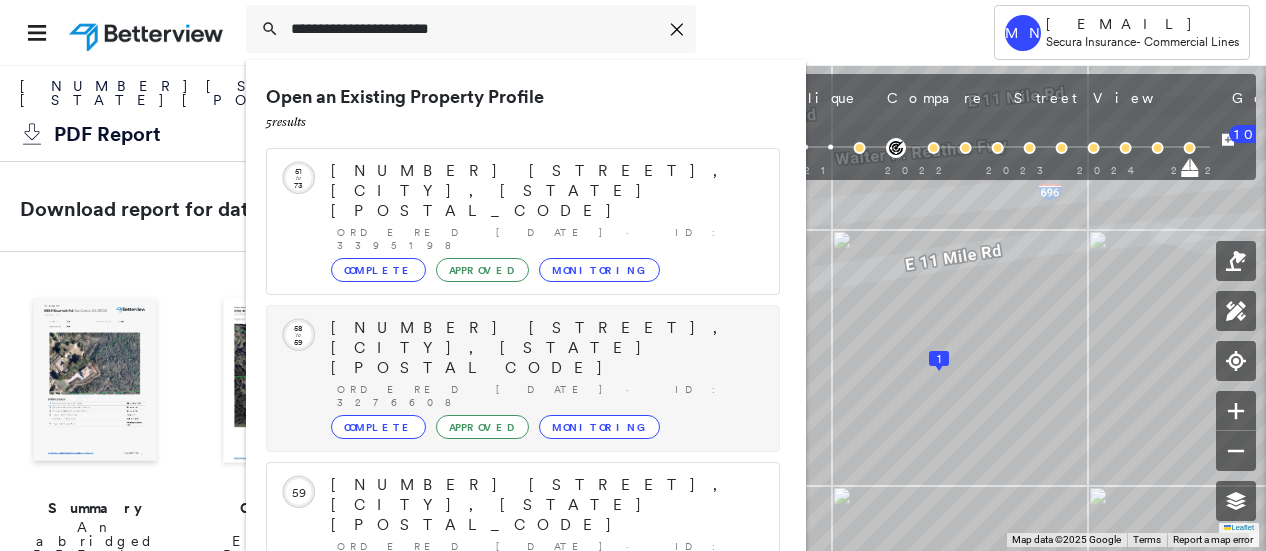 scroll, scrollTop: 154, scrollLeft: 0, axis: vertical 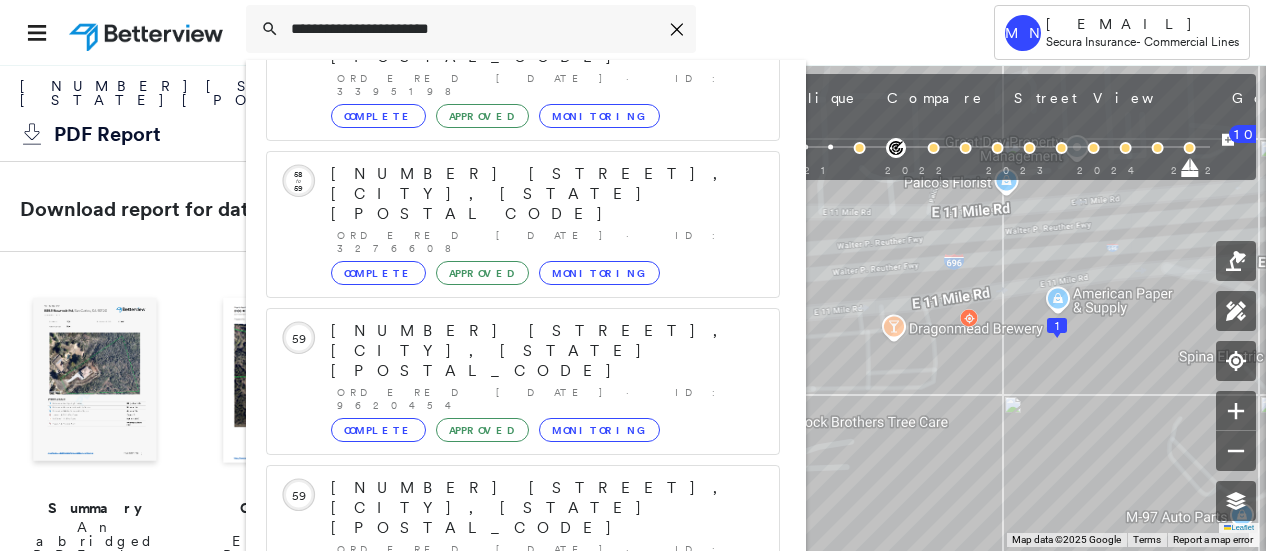 click on "Run a New Property Profile 1 result - Click to order a Property Profile" at bounding box center (523, 861) 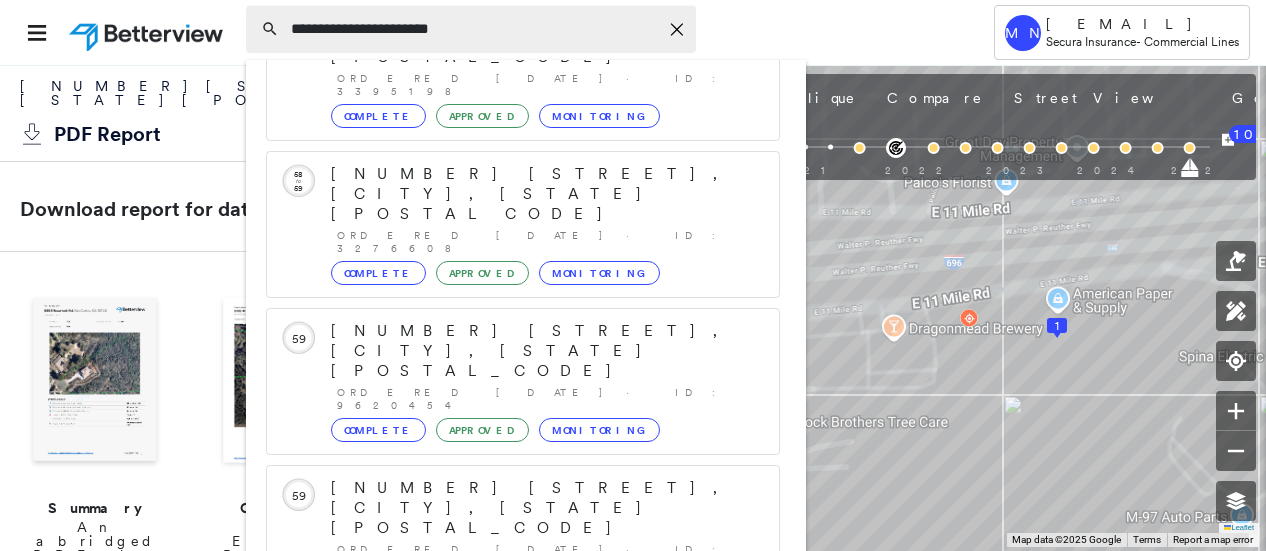 click on "**********" at bounding box center [474, 29] 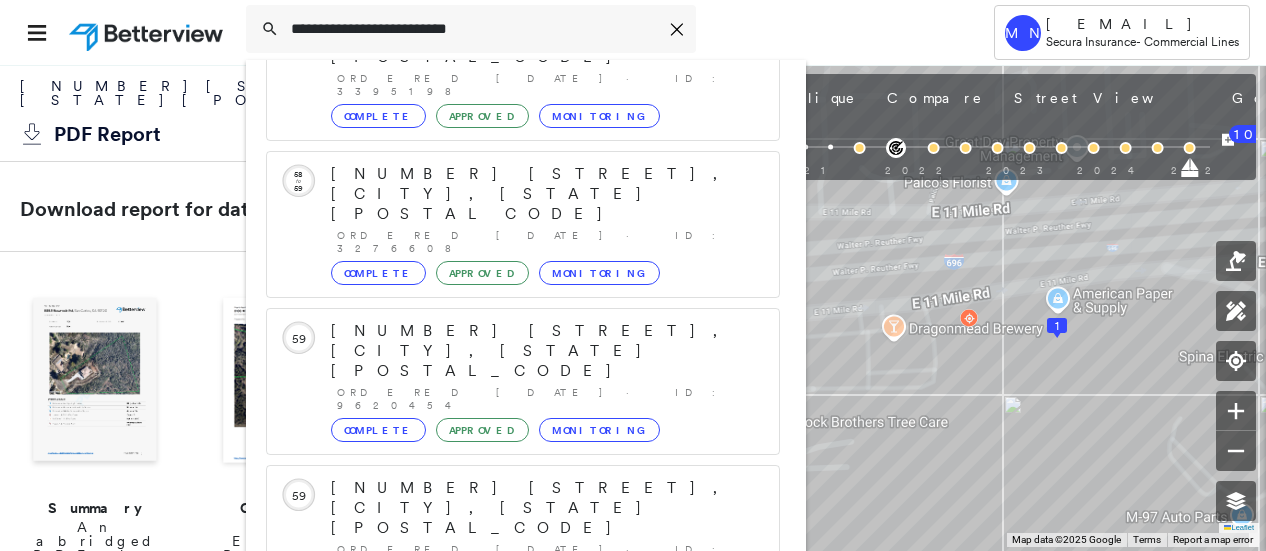 scroll, scrollTop: 0, scrollLeft: 0, axis: both 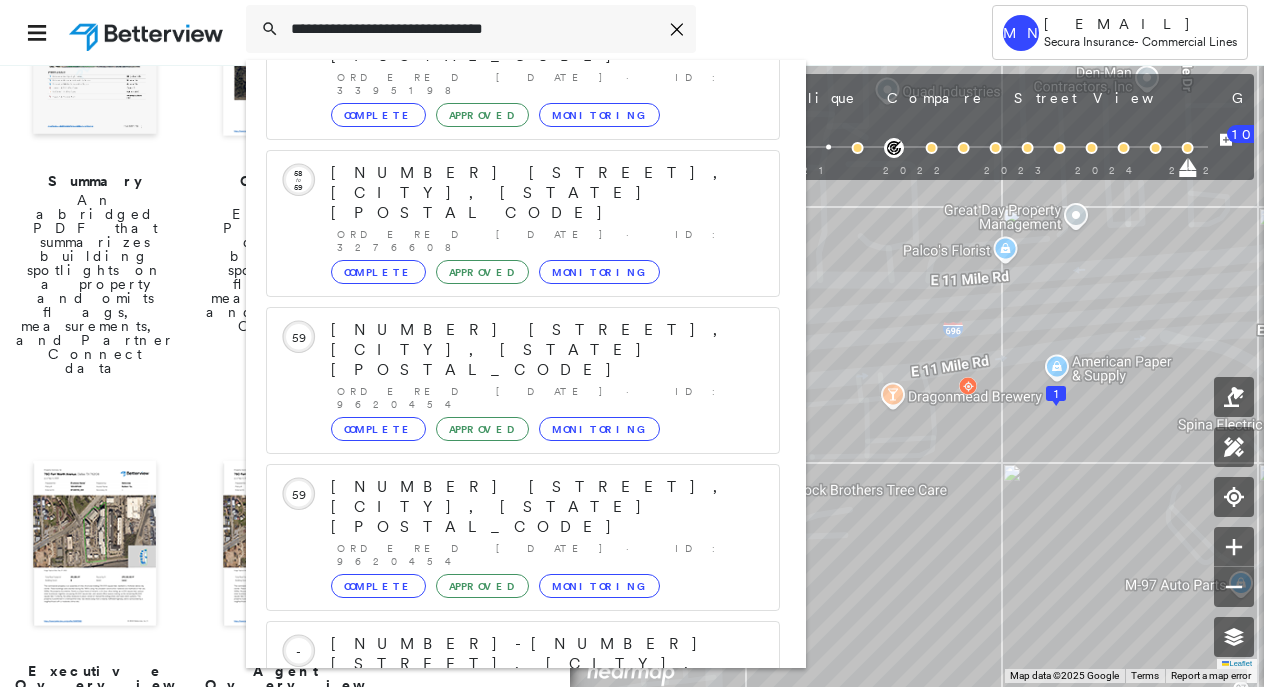 type on "**********" 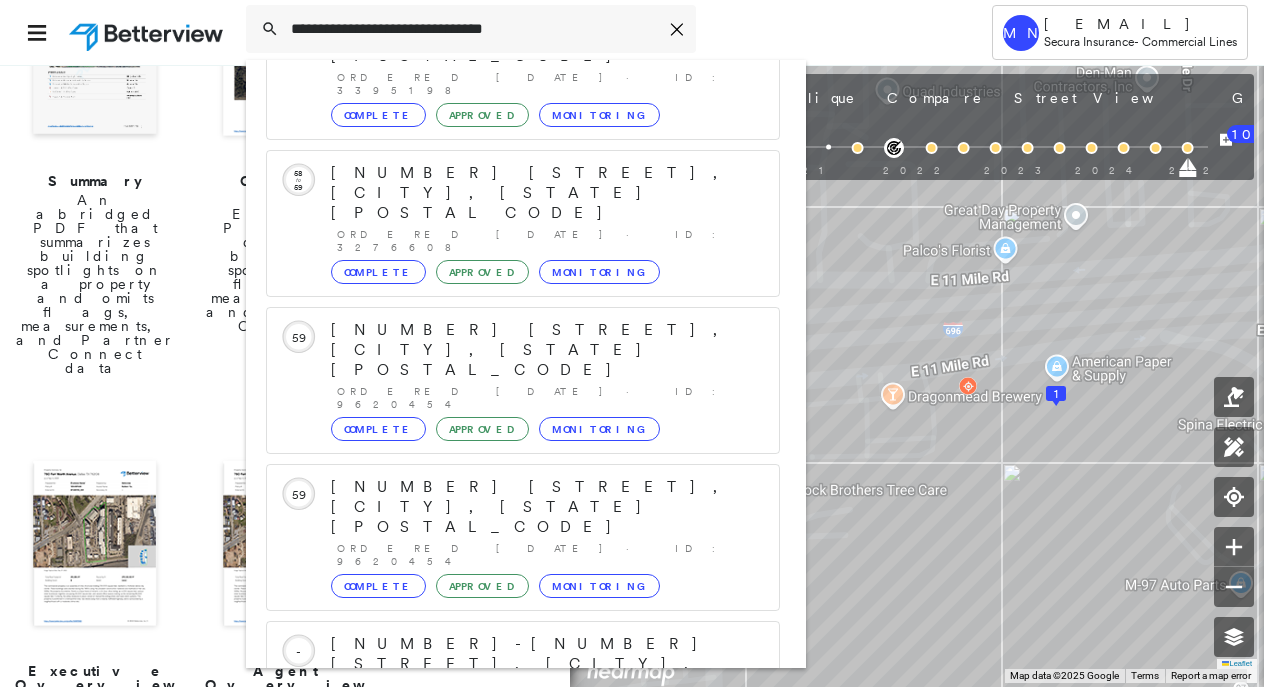 click on "[NUMBER] [STREET], [CITY], [STATE] [POSTAL_CODE]" at bounding box center [501, 924] 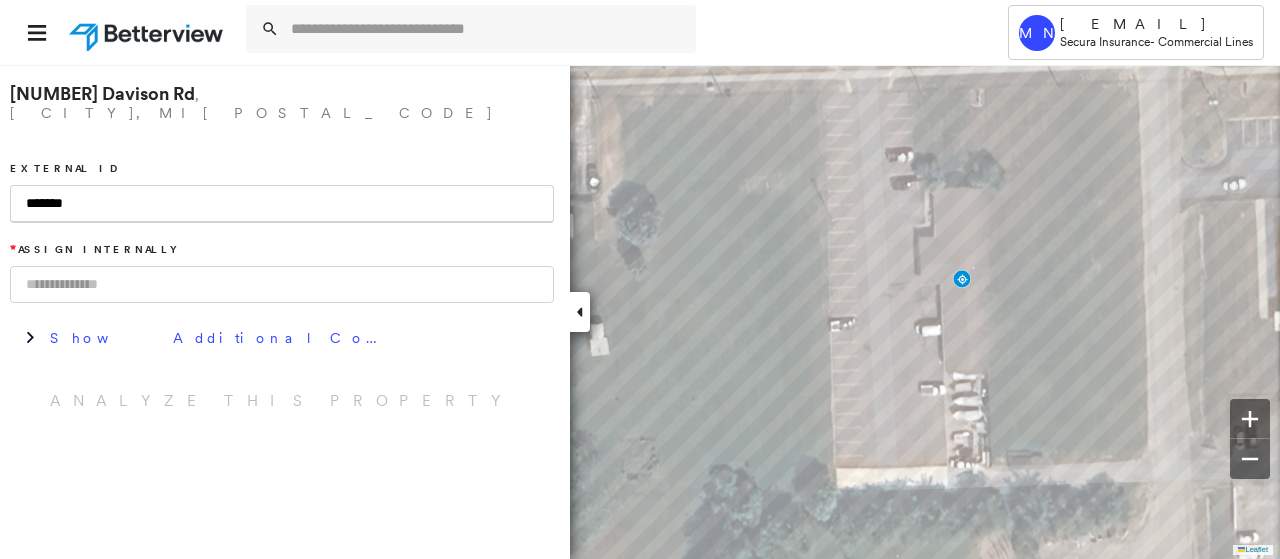 type on "*******" 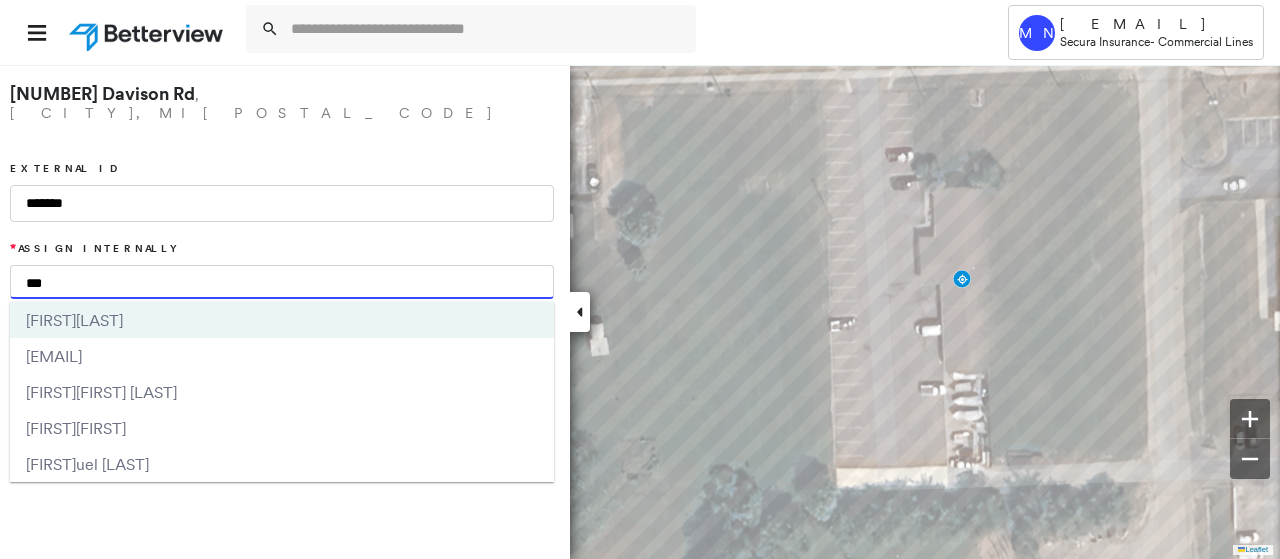 click on "***" at bounding box center (282, 282) 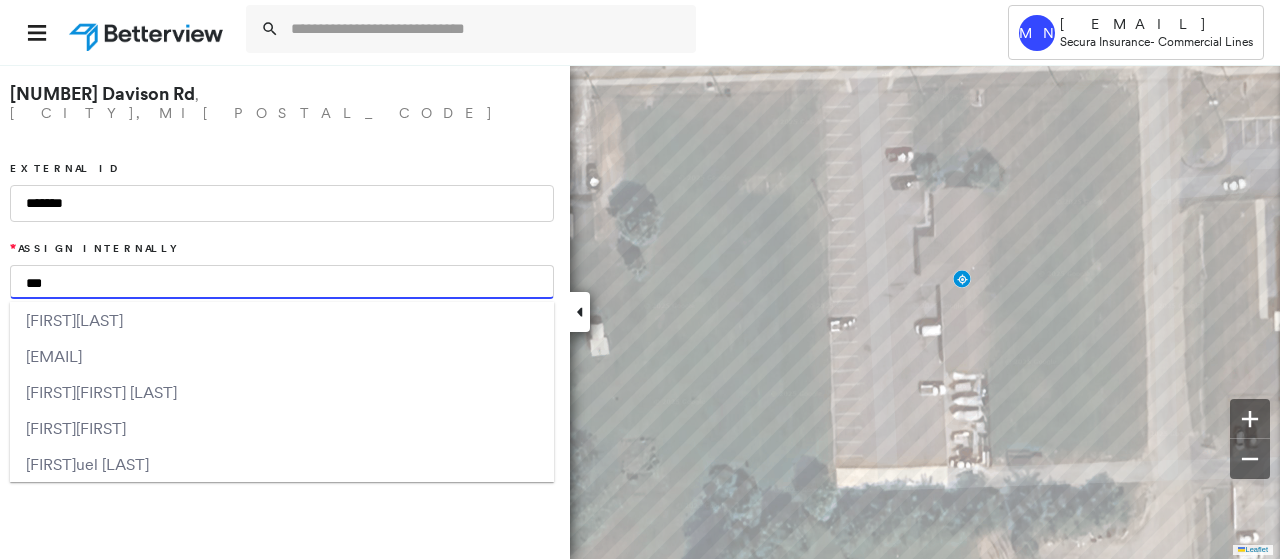 click on "***" at bounding box center [282, 282] 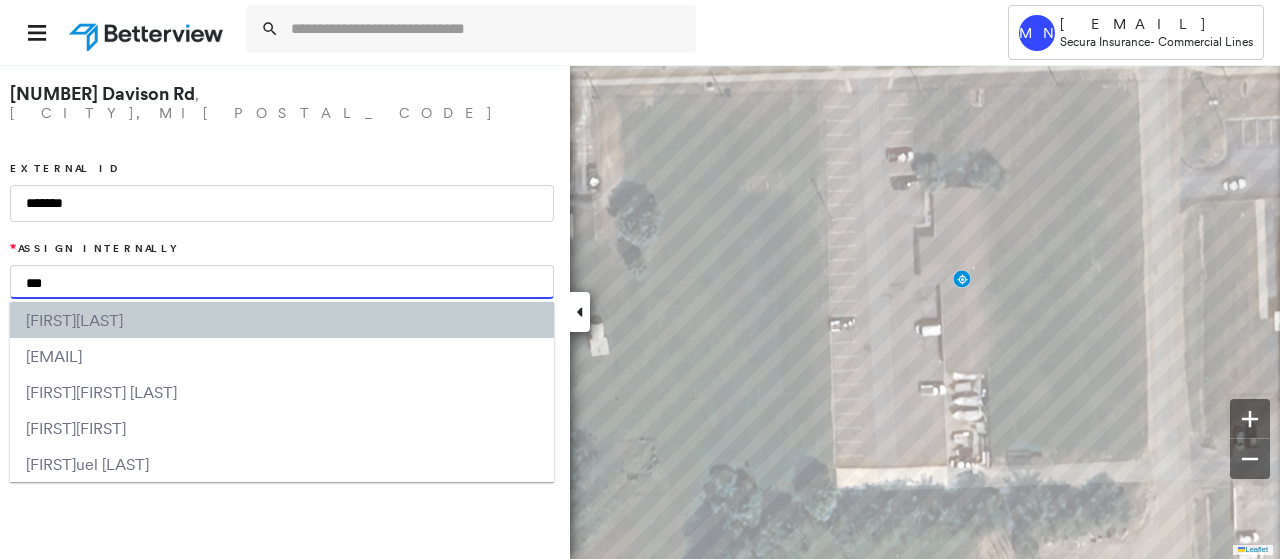 click on "[LAST]" at bounding box center (99, 320) 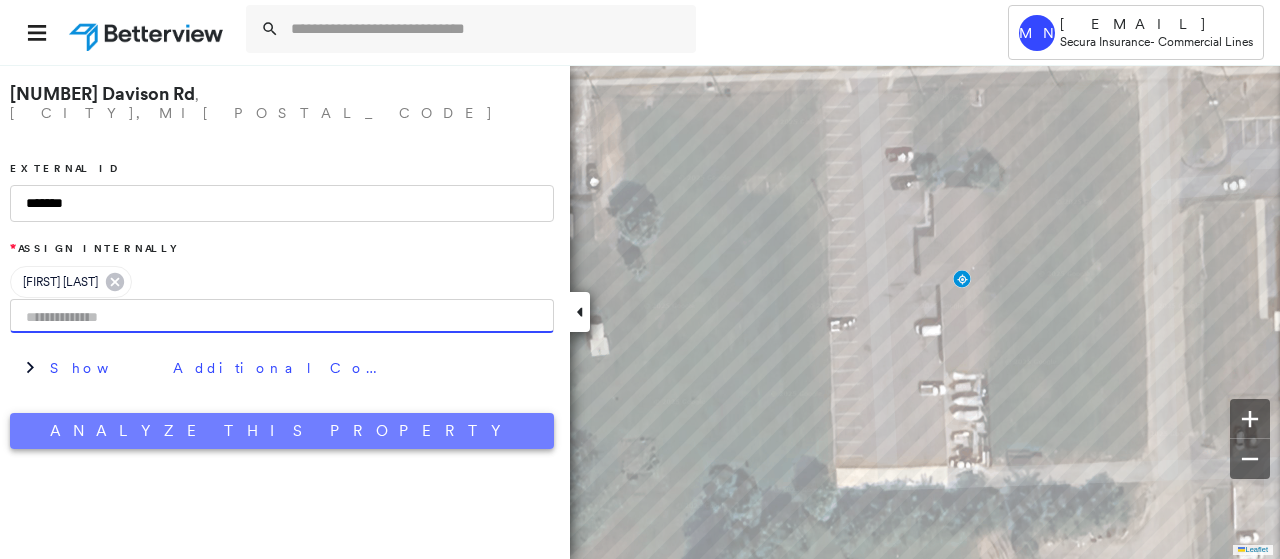 click on "Analyze This Property" at bounding box center (282, 431) 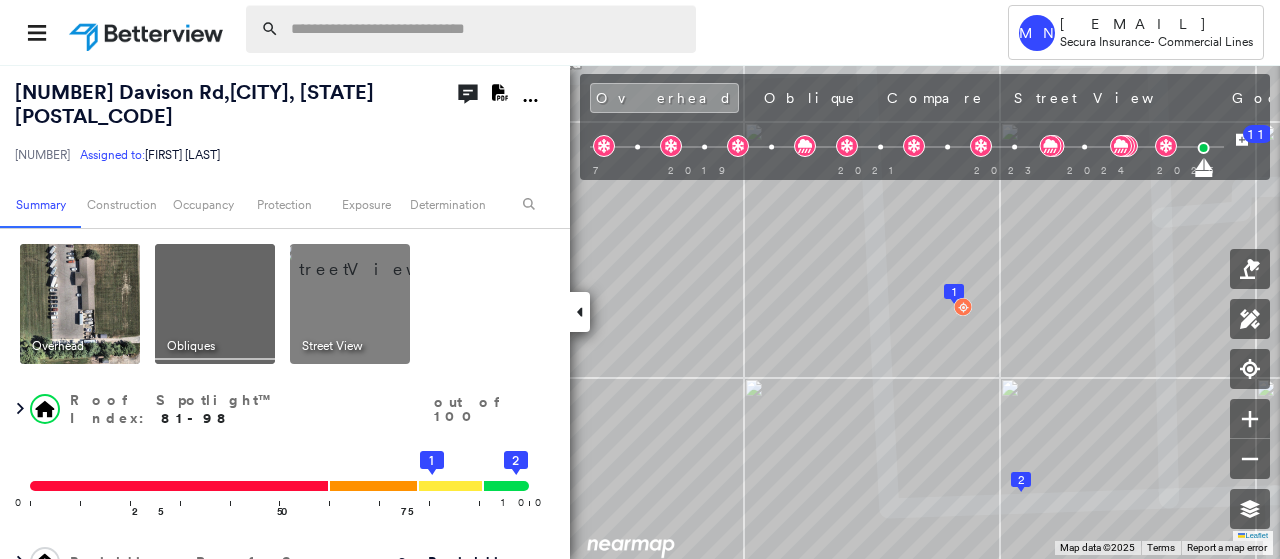 click at bounding box center [487, 29] 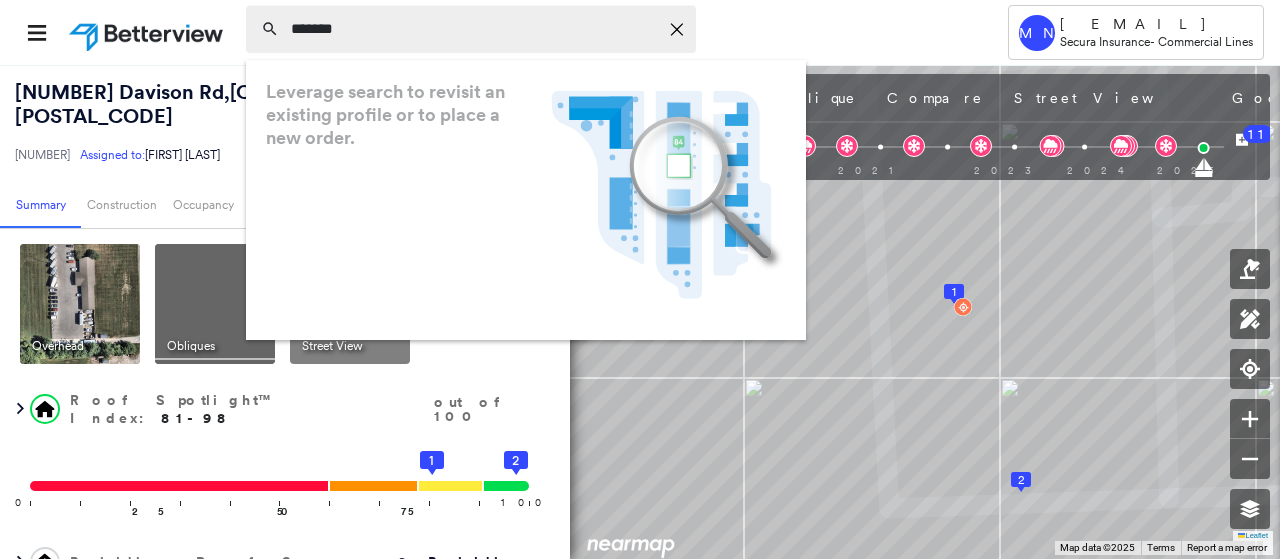 type on "*******" 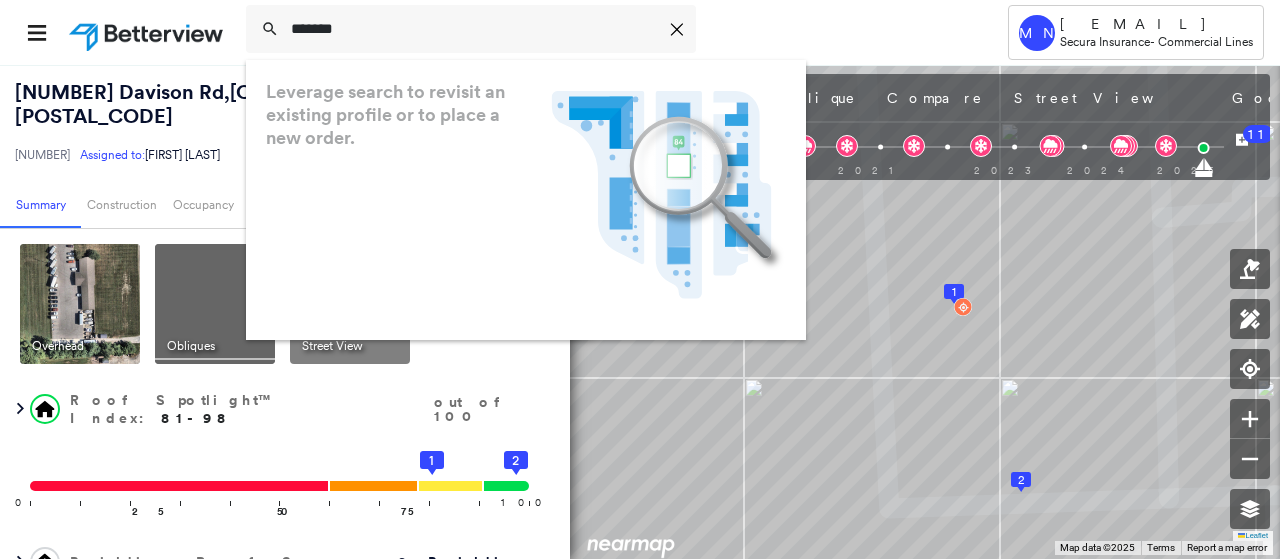drag, startPoint x: 458, startPoint y: 44, endPoint x: 136, endPoint y: 33, distance: 322.18784 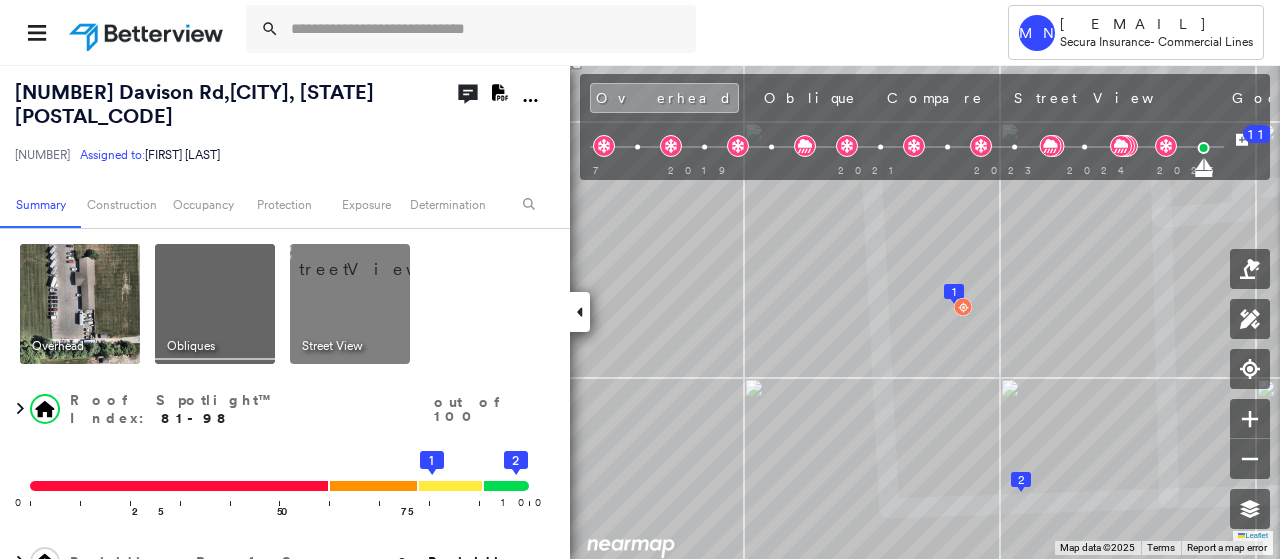 paste on "**********" 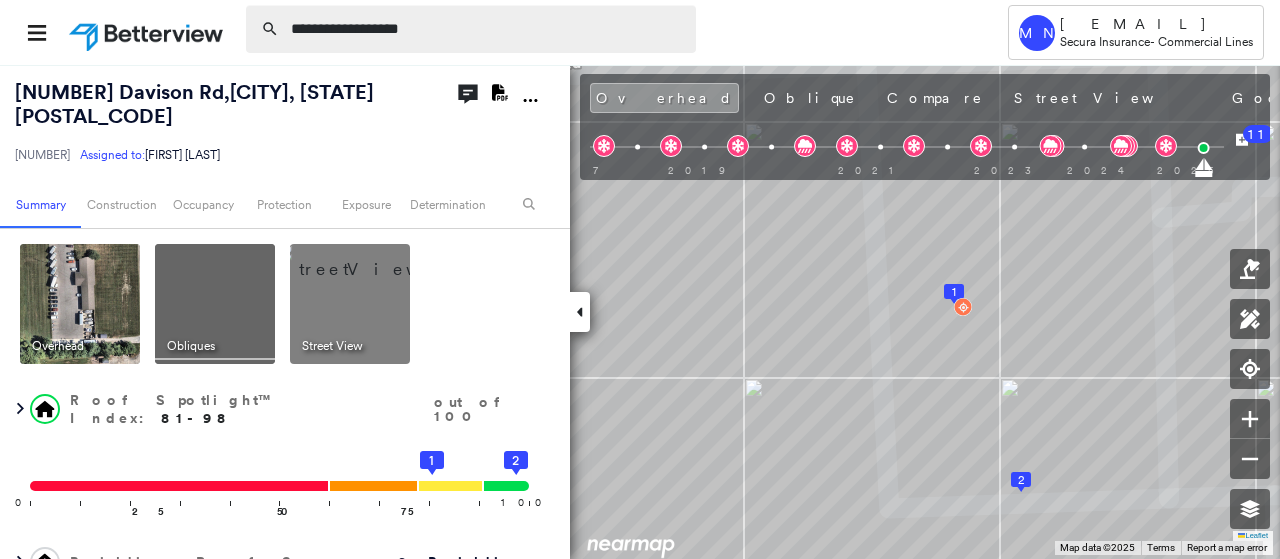 click on "**********" at bounding box center (487, 29) 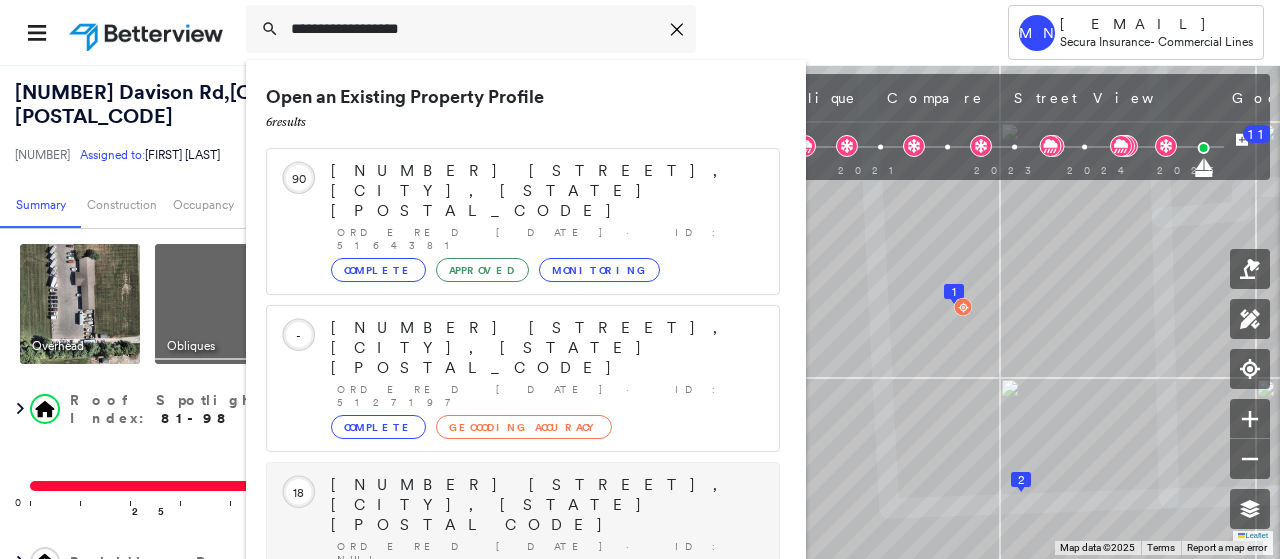 scroll, scrollTop: 250, scrollLeft: 0, axis: vertical 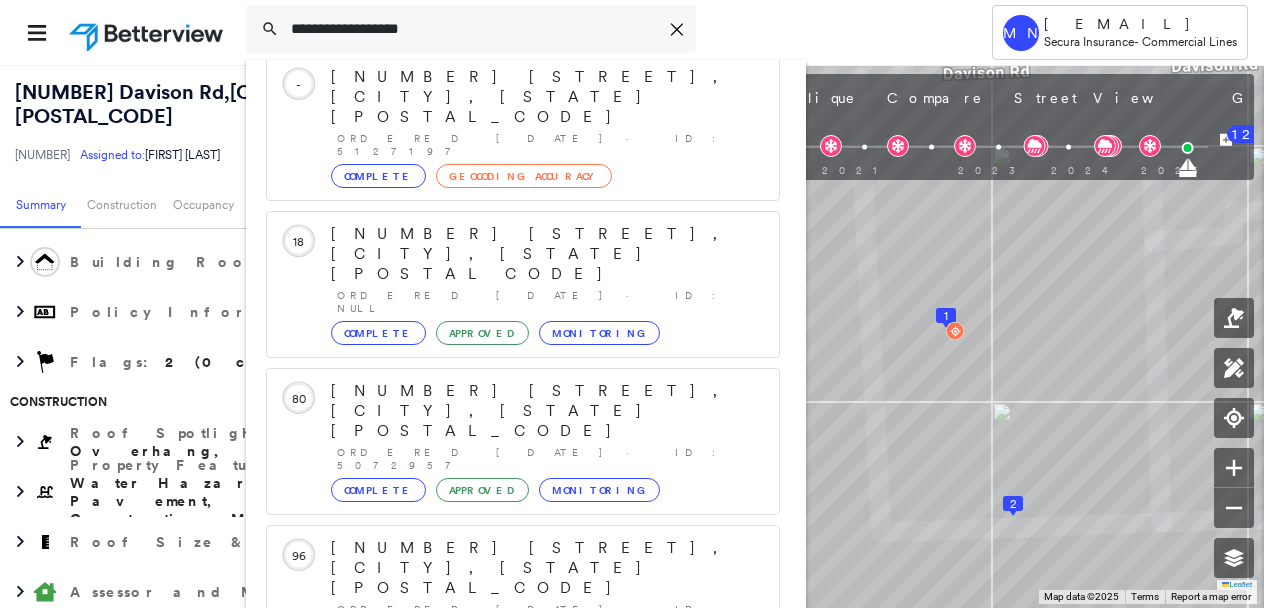 type on "**********" 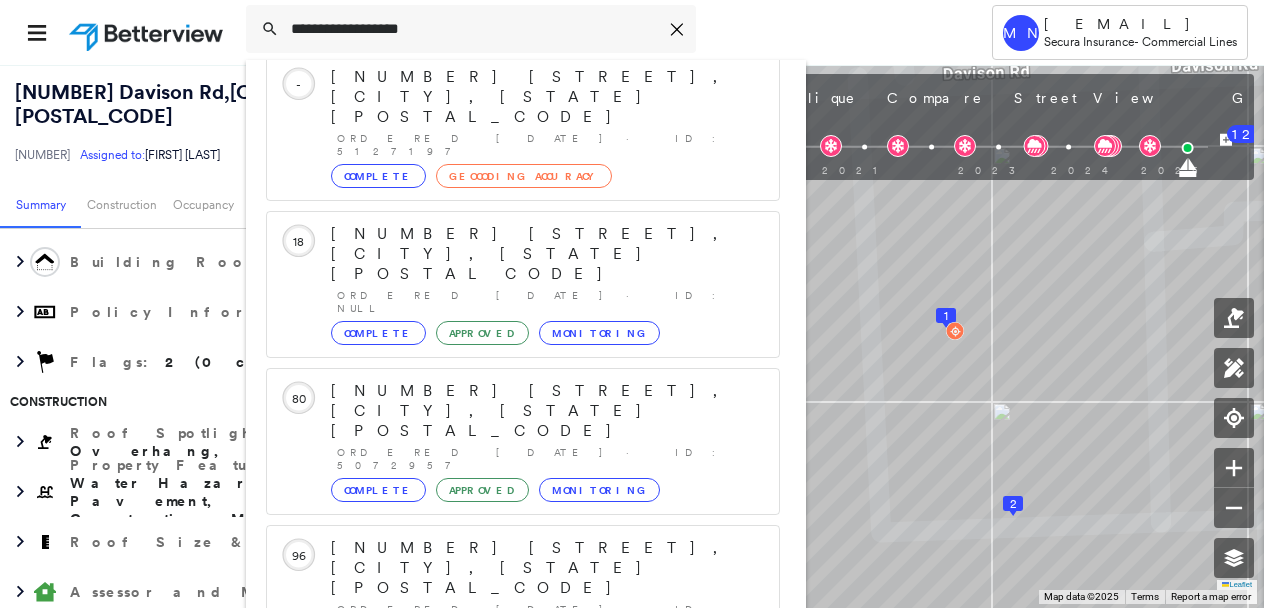 click on "[NUMBER] [STREET] # [NUMBER], [CITY], [STATE] [POSTAL_CODE]" at bounding box center [501, 860] 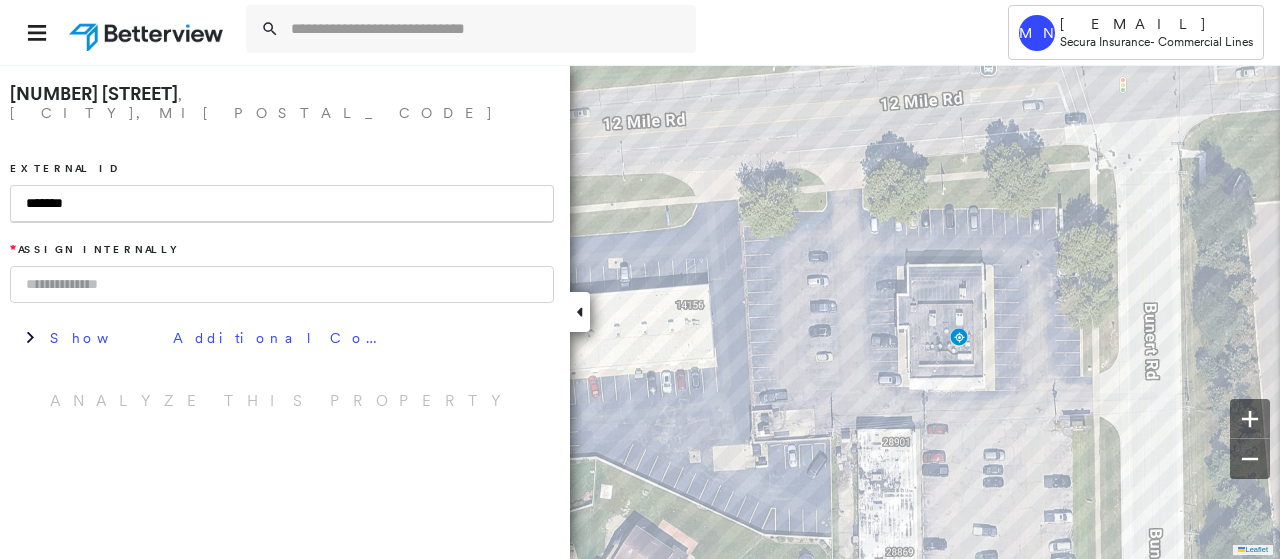 type on "*******" 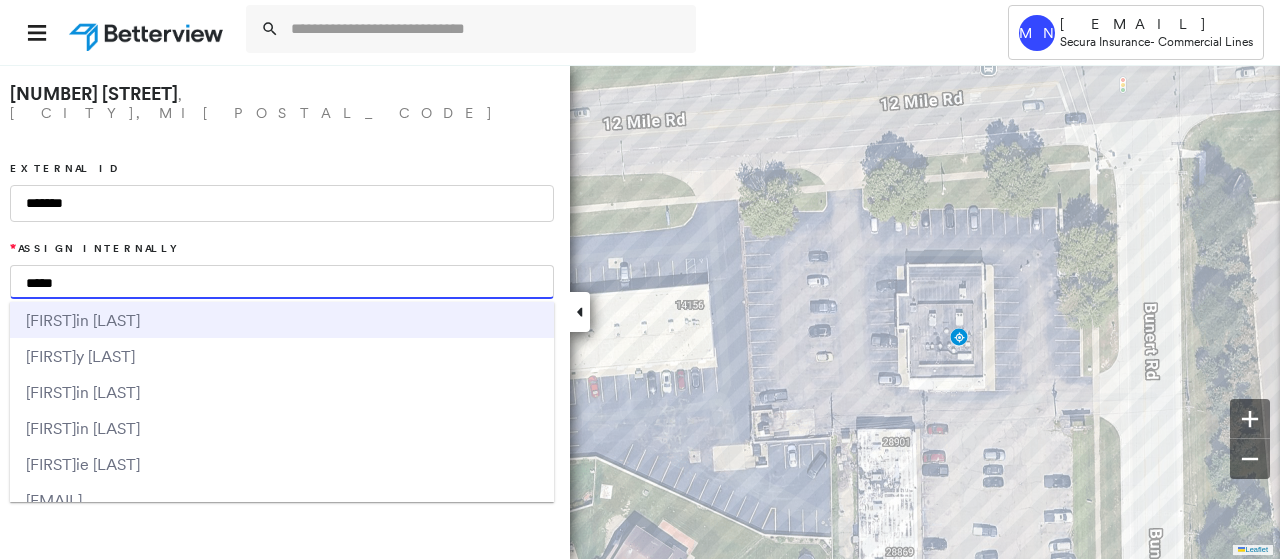 type on "*****" 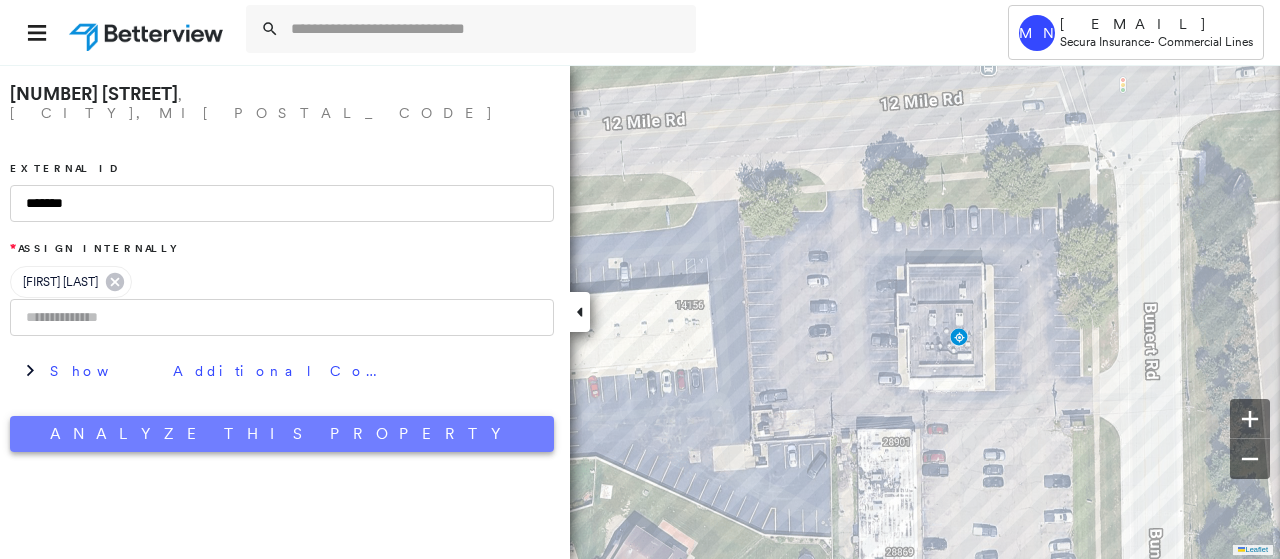 click on "Analyze This Property" at bounding box center [282, 434] 